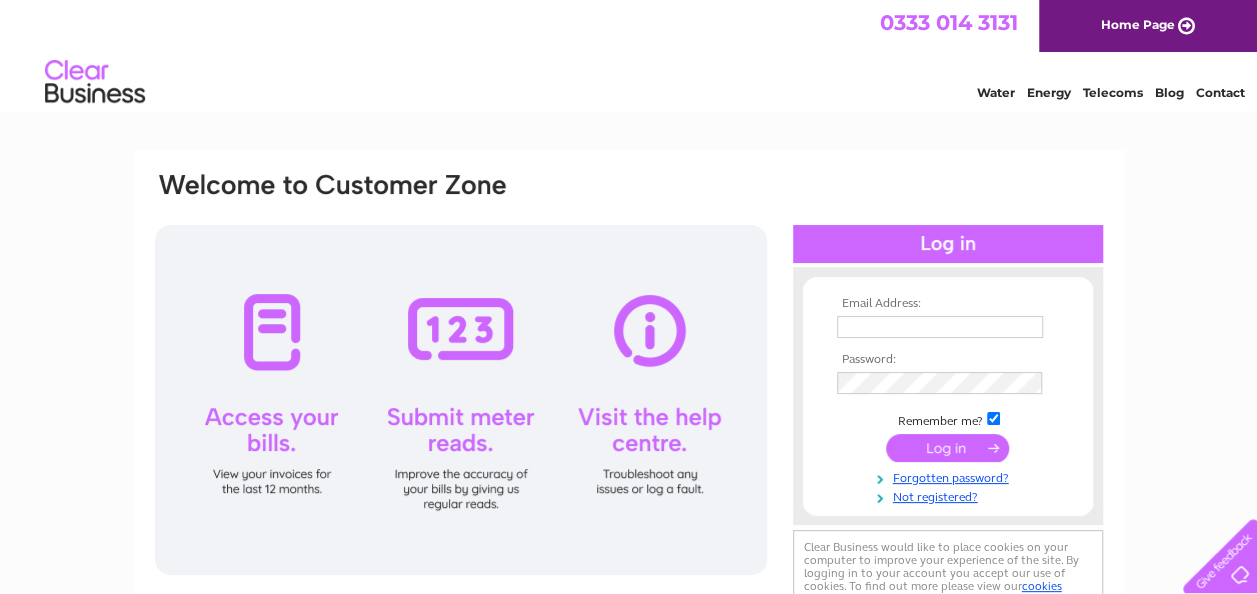scroll, scrollTop: 0, scrollLeft: 0, axis: both 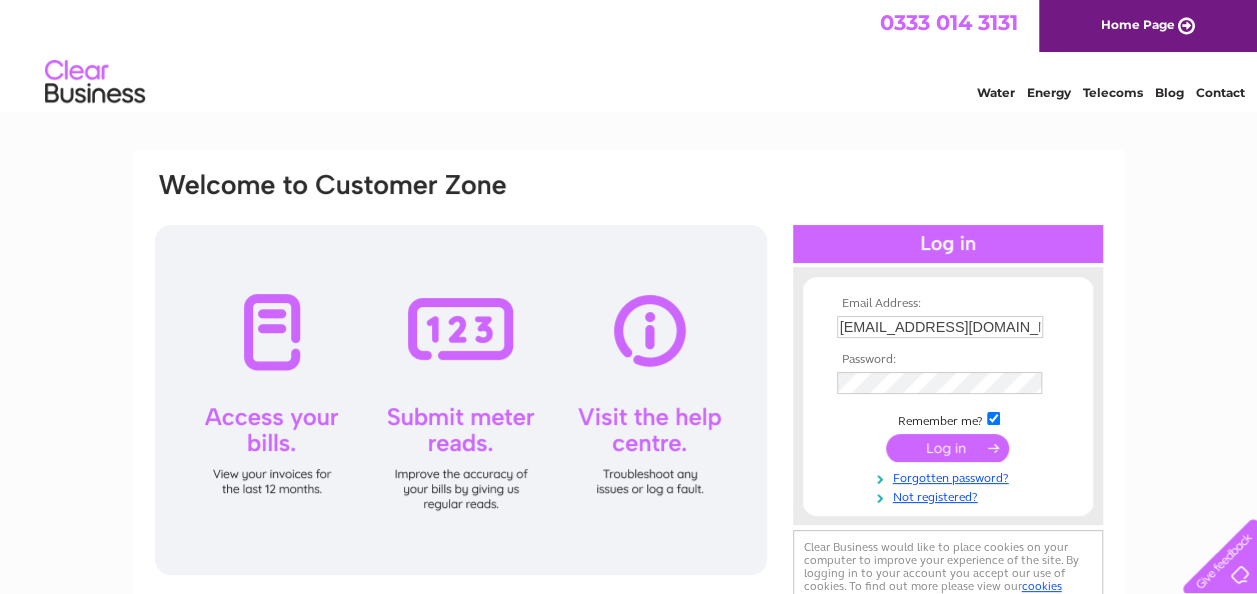 click at bounding box center [947, 448] 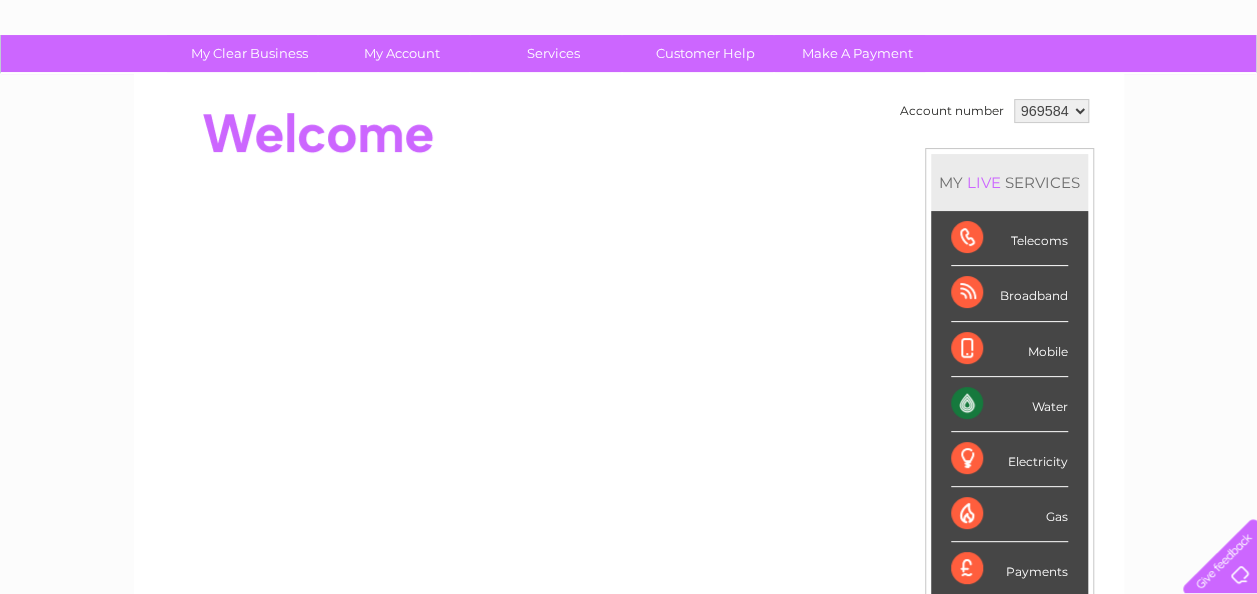 scroll, scrollTop: 0, scrollLeft: 0, axis: both 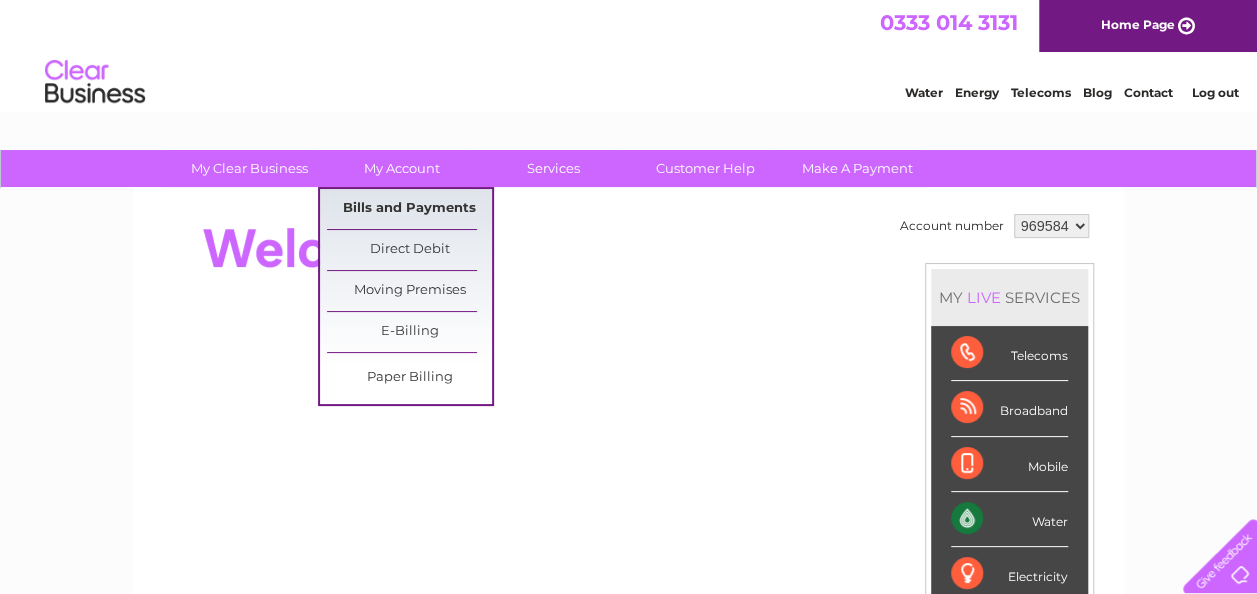 click on "Bills and Payments" at bounding box center [409, 209] 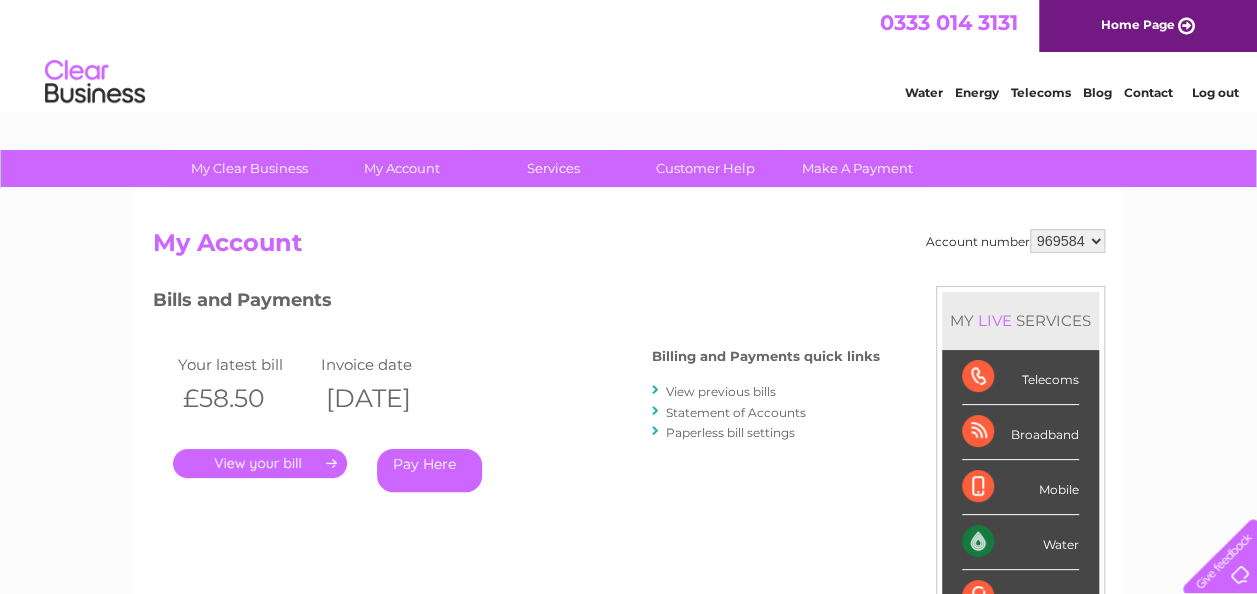 scroll, scrollTop: 0, scrollLeft: 0, axis: both 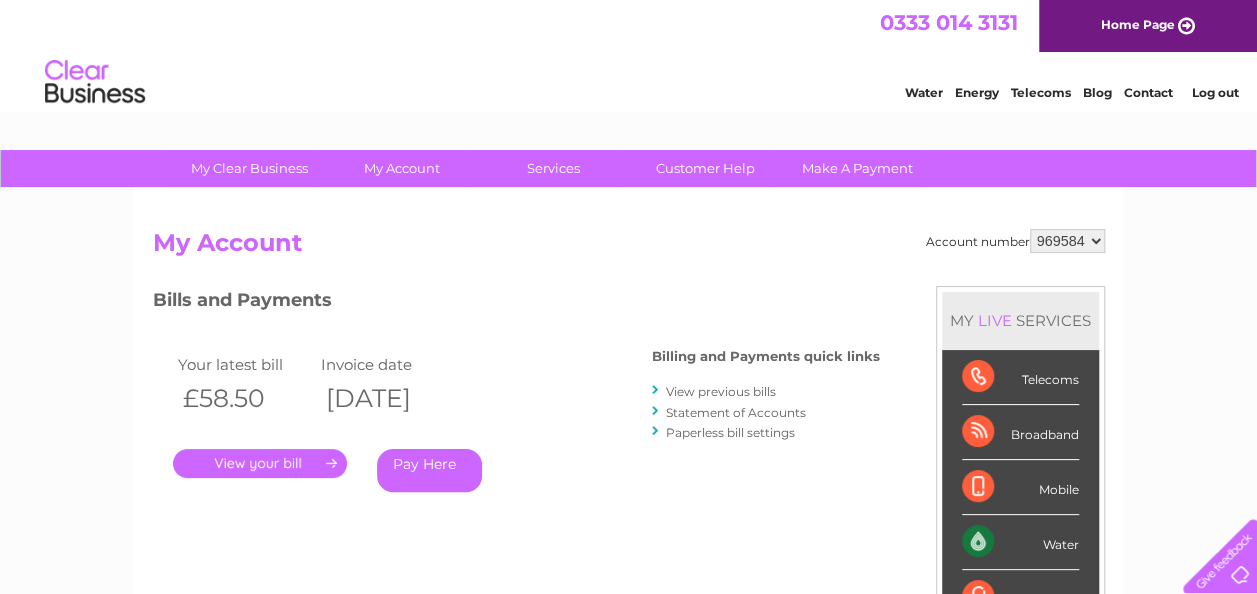 click on "." at bounding box center [260, 463] 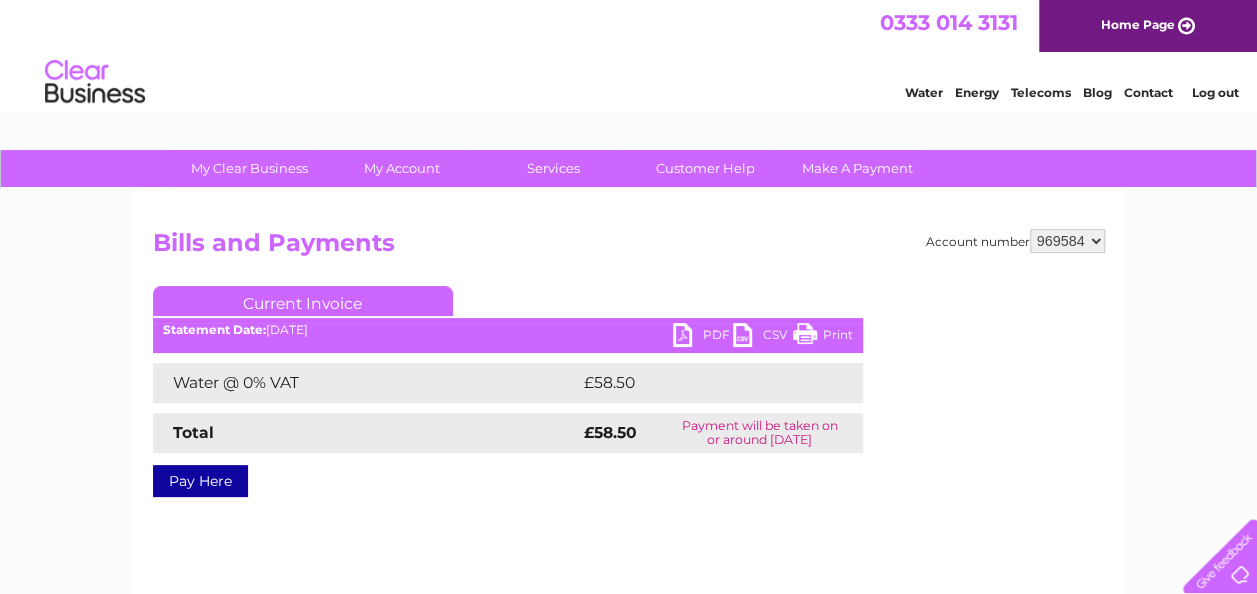 scroll, scrollTop: 0, scrollLeft: 0, axis: both 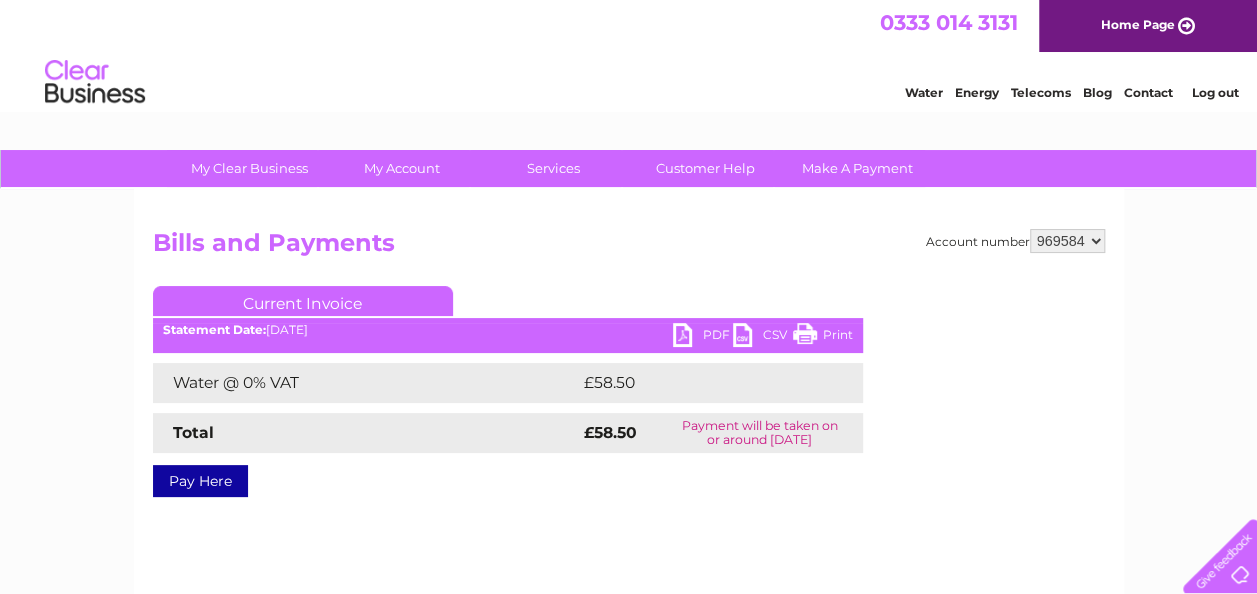 click on "PDF" at bounding box center [703, 337] 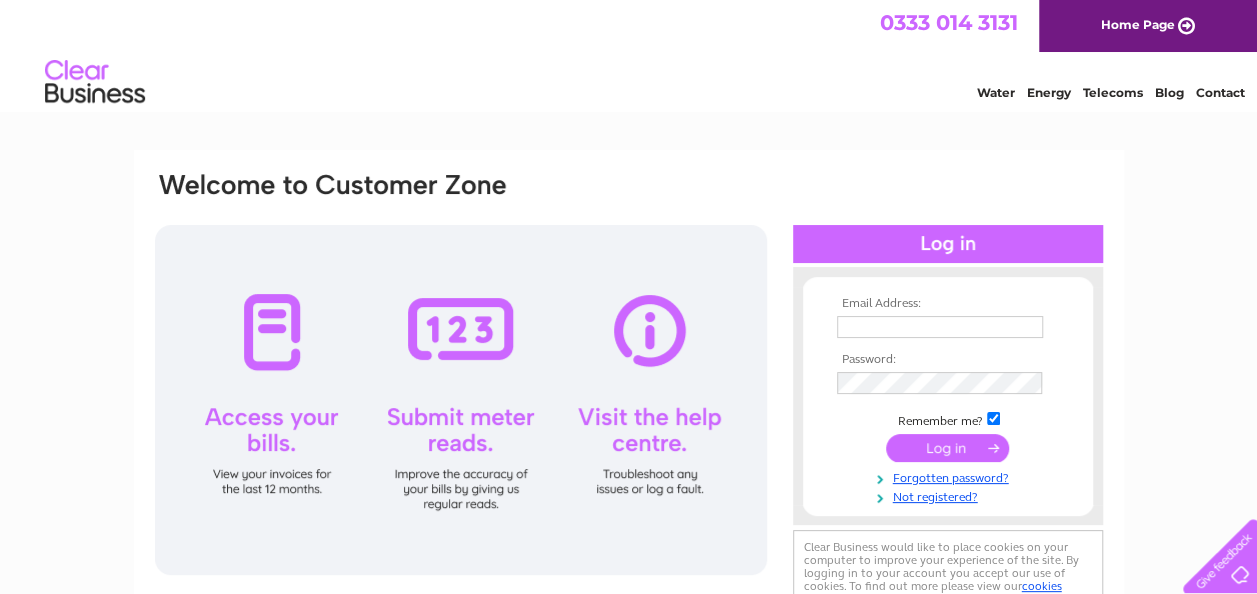 scroll, scrollTop: 0, scrollLeft: 0, axis: both 